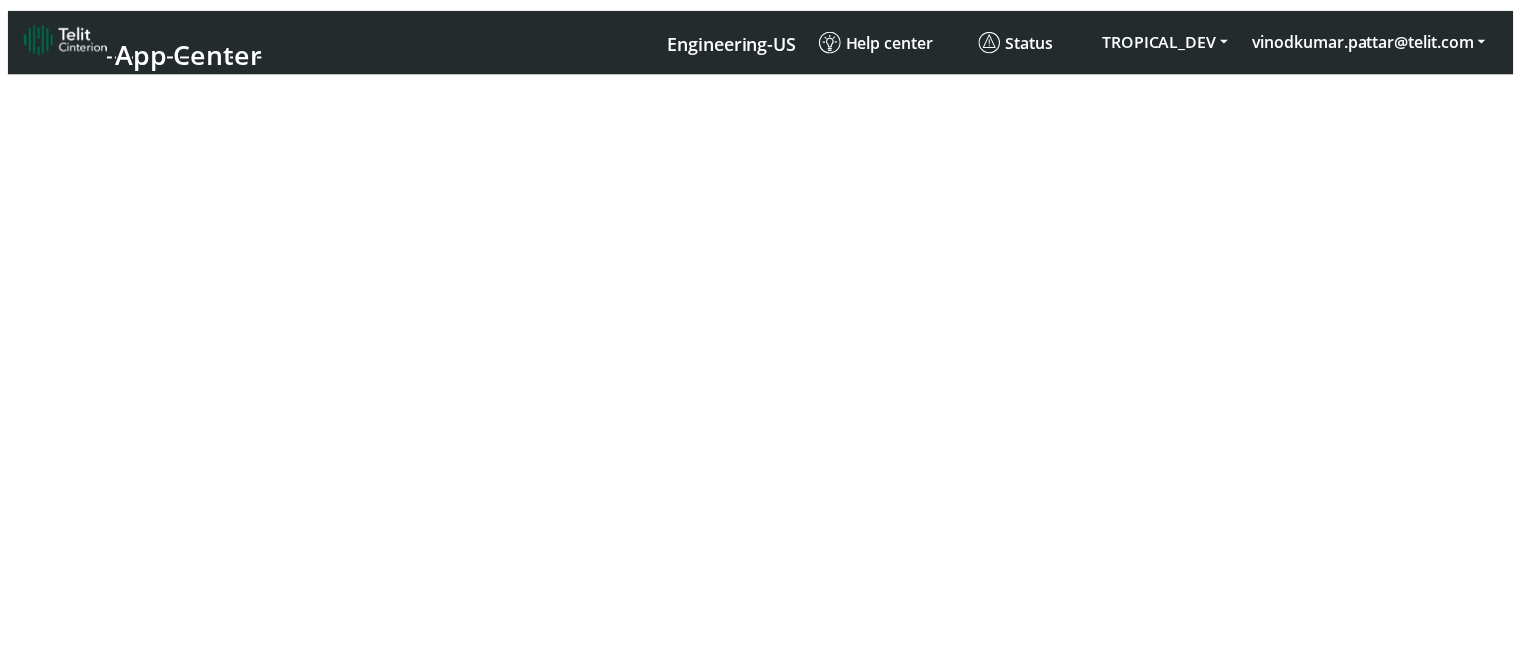 scroll, scrollTop: 0, scrollLeft: 0, axis: both 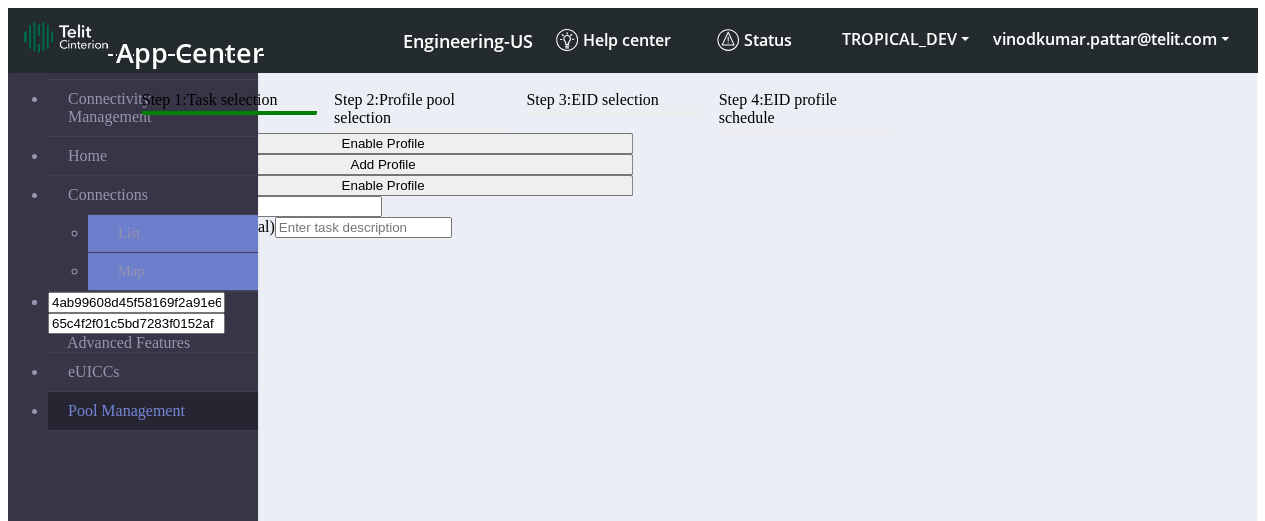 click on "Pool Management" at bounding box center (153, 411) 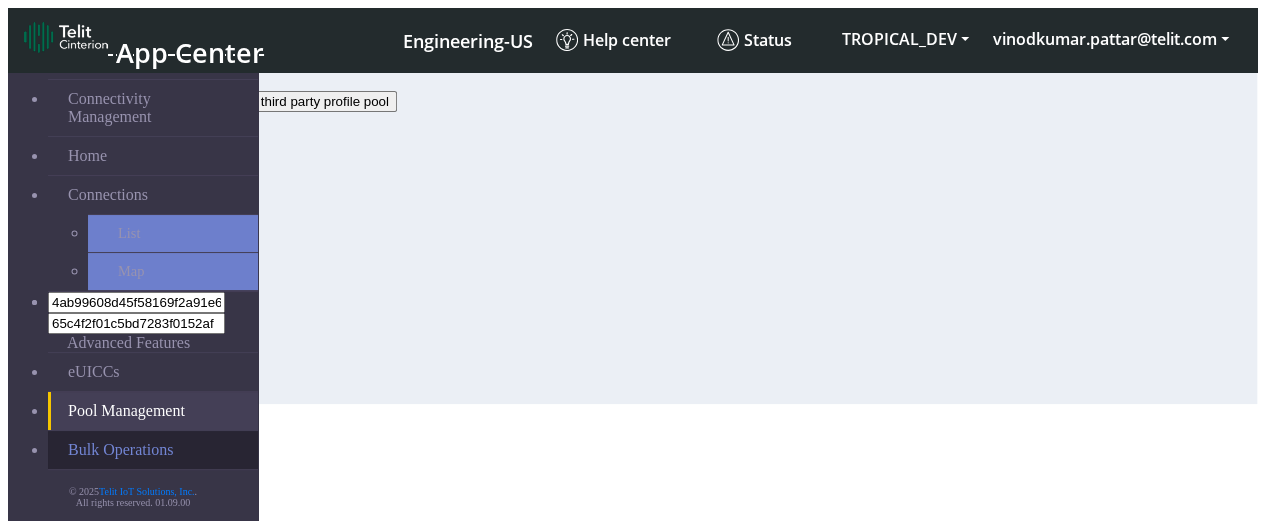 click on "Bulk Operations" at bounding box center [120, 450] 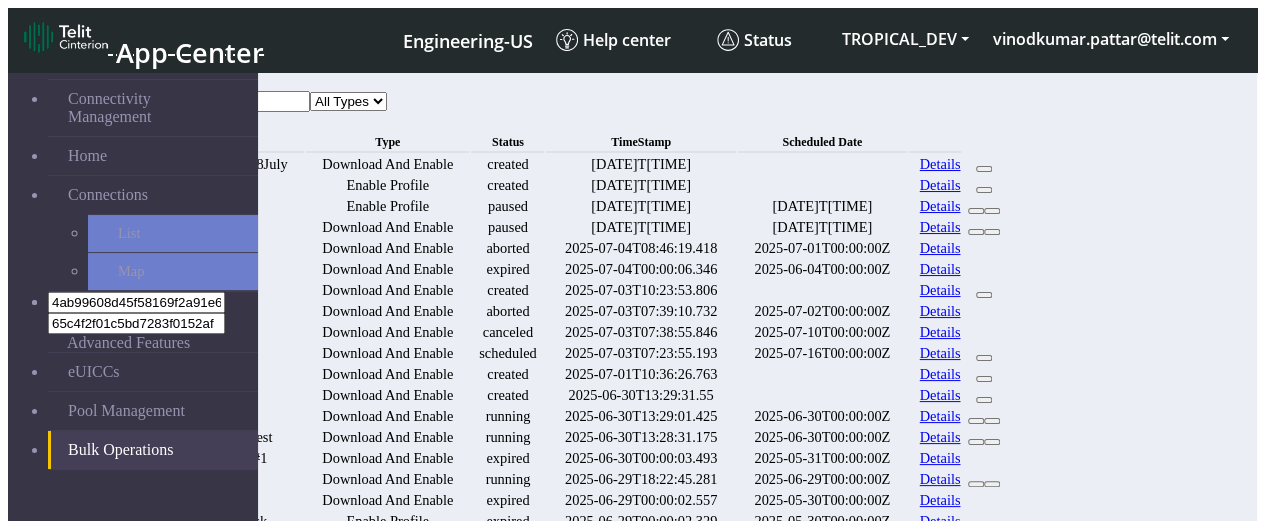 click at bounding box center (221, 101) 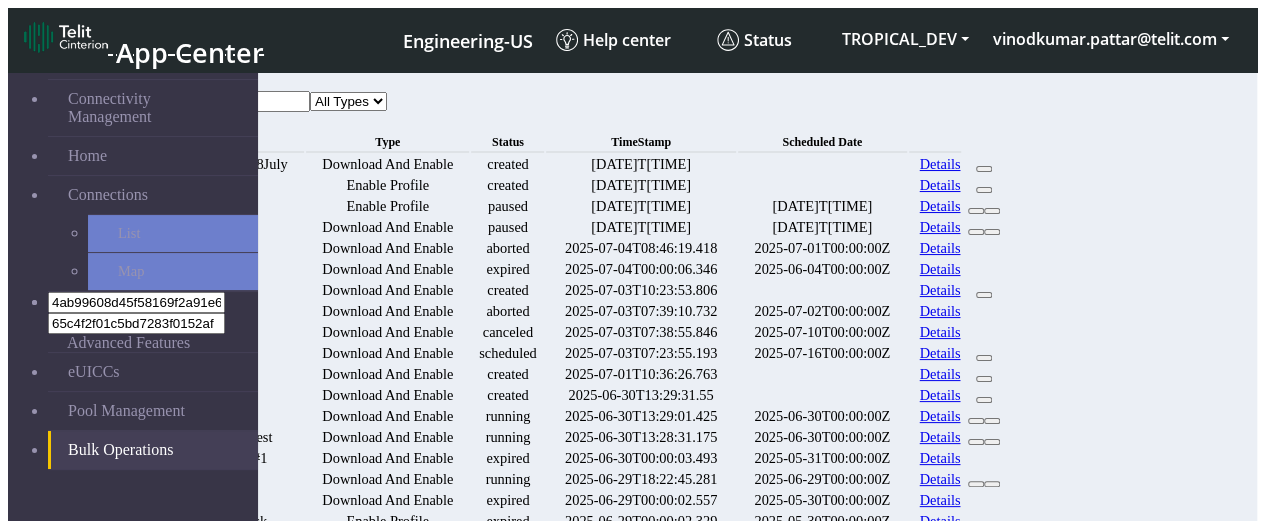 type on "sss" 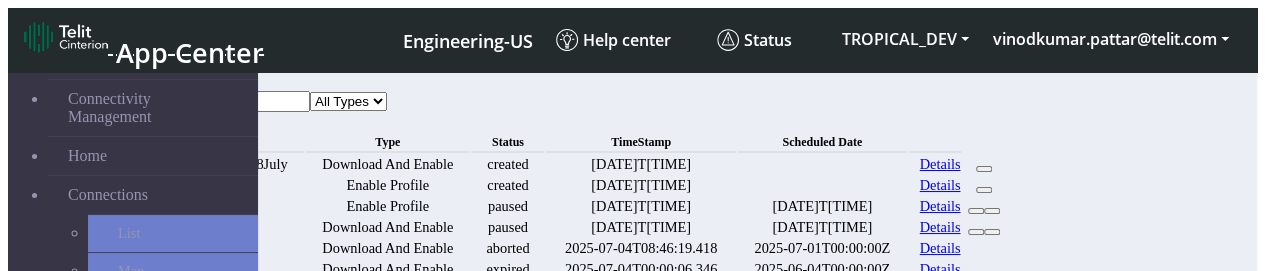 click on "All Types Add Enable" at bounding box center [348, 101] 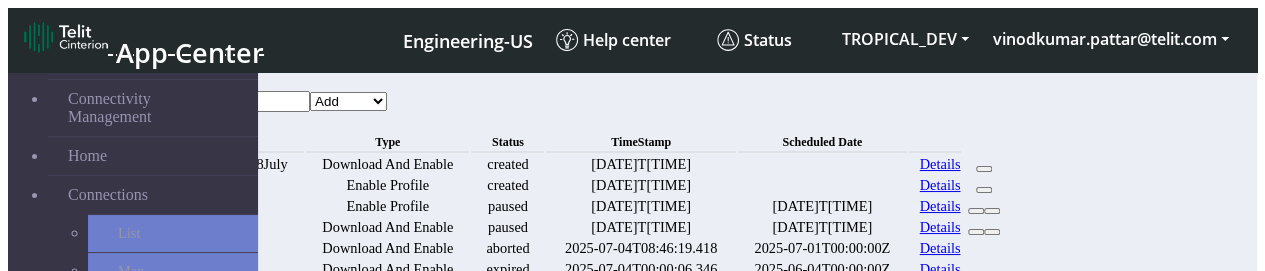 click on "All Types Add Enable" at bounding box center [348, 101] 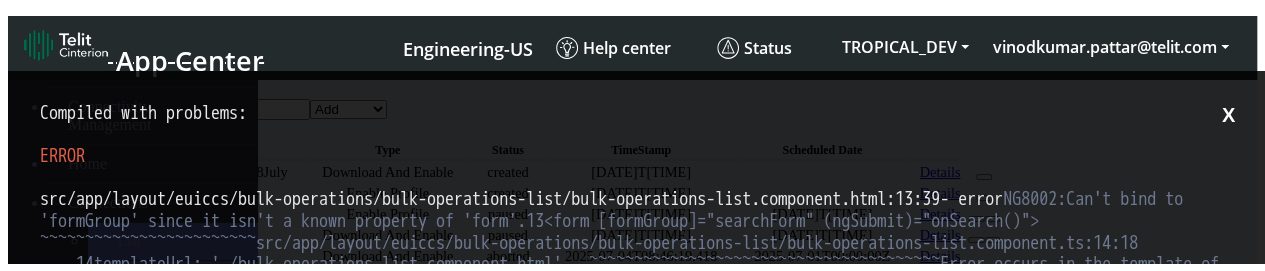 scroll, scrollTop: 0, scrollLeft: 0, axis: both 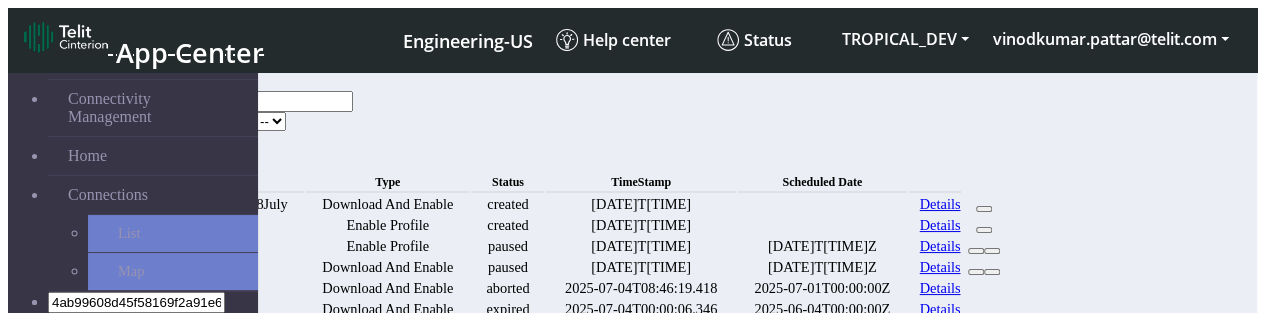 click on "Bulk Operations  Name: Type: -- Select Type -- Add Enable Search New" at bounding box center (570, 121) 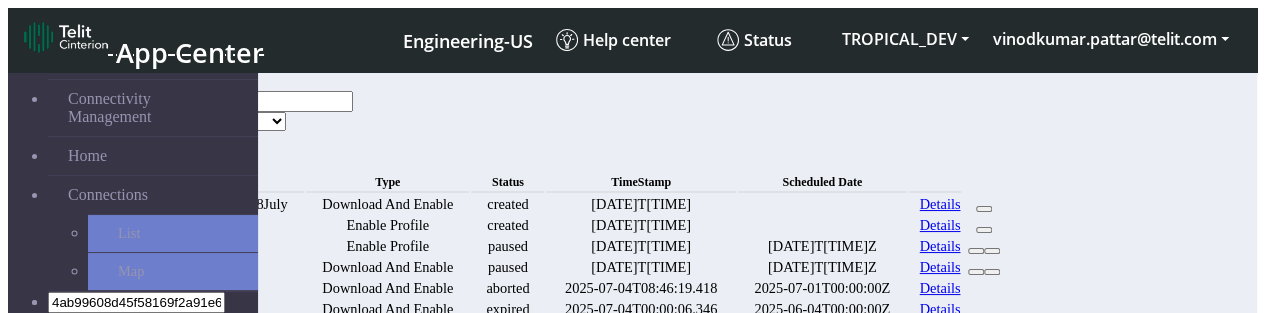 click on "-- Select Type -- Add Enable" at bounding box center [227, 121] 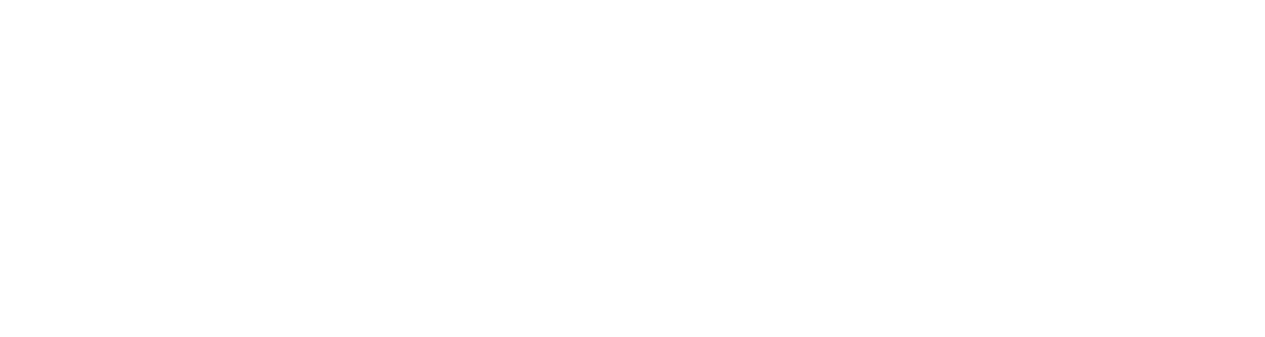 scroll, scrollTop: 0, scrollLeft: 0, axis: both 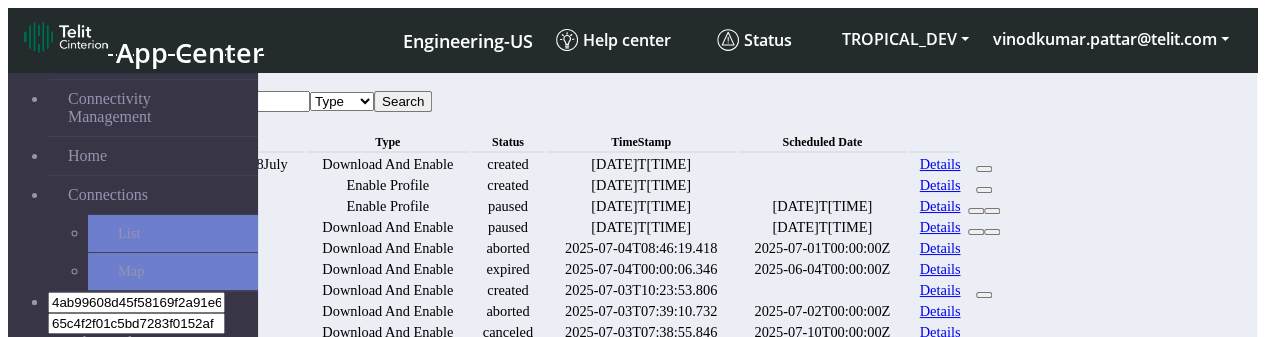 click at bounding box center (221, 101) 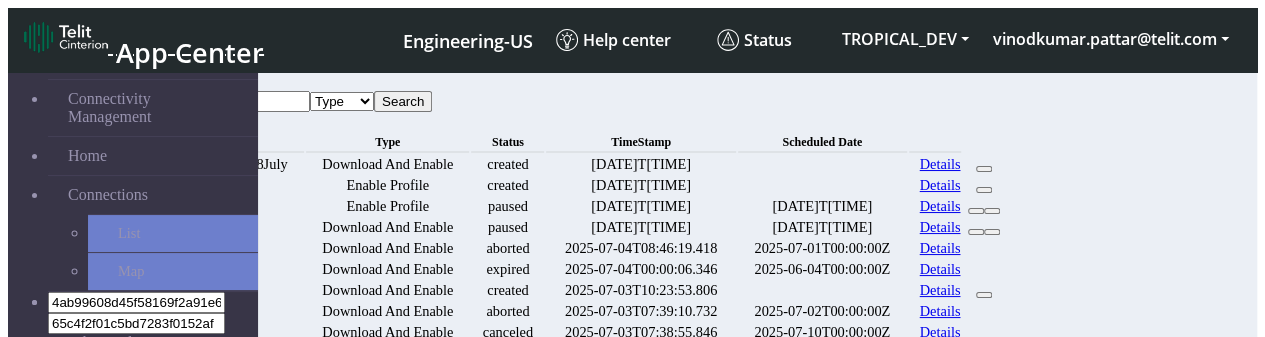 select on "add" 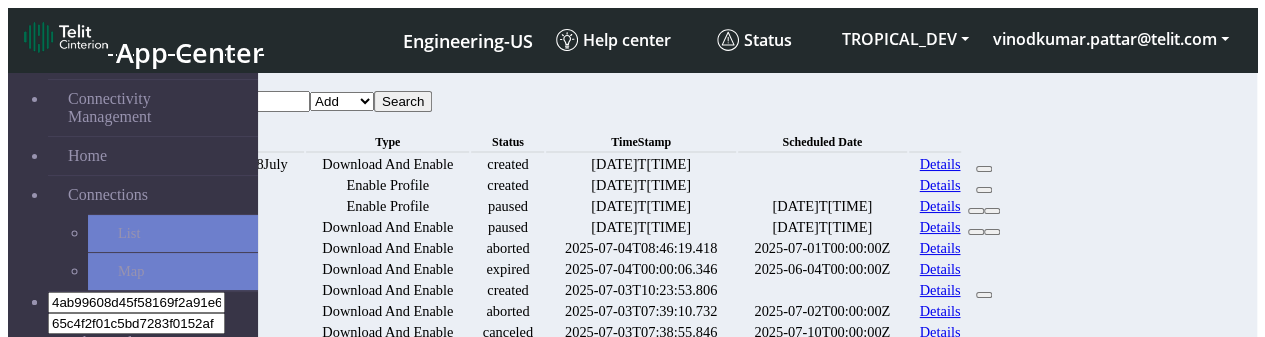 click on "Type Add Enable" at bounding box center [342, 101] 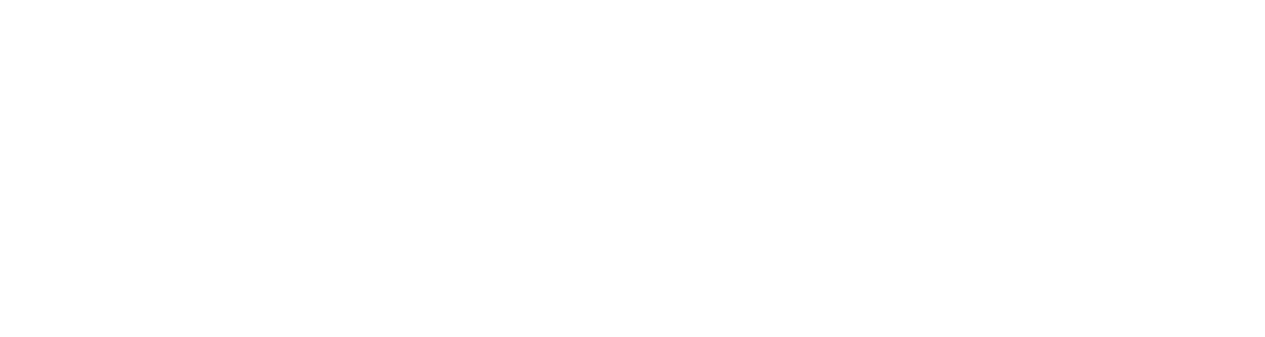 scroll, scrollTop: 0, scrollLeft: 0, axis: both 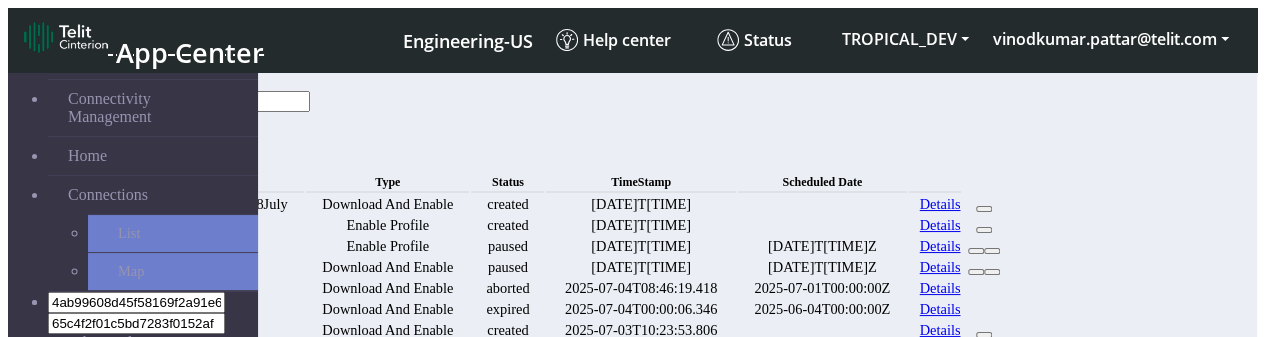 click at bounding box center [221, 101] 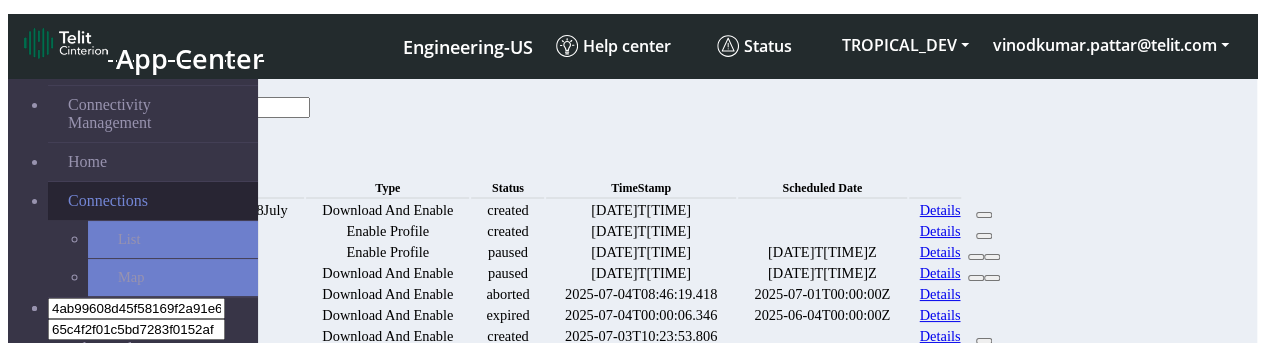 scroll, scrollTop: 16, scrollLeft: 0, axis: vertical 